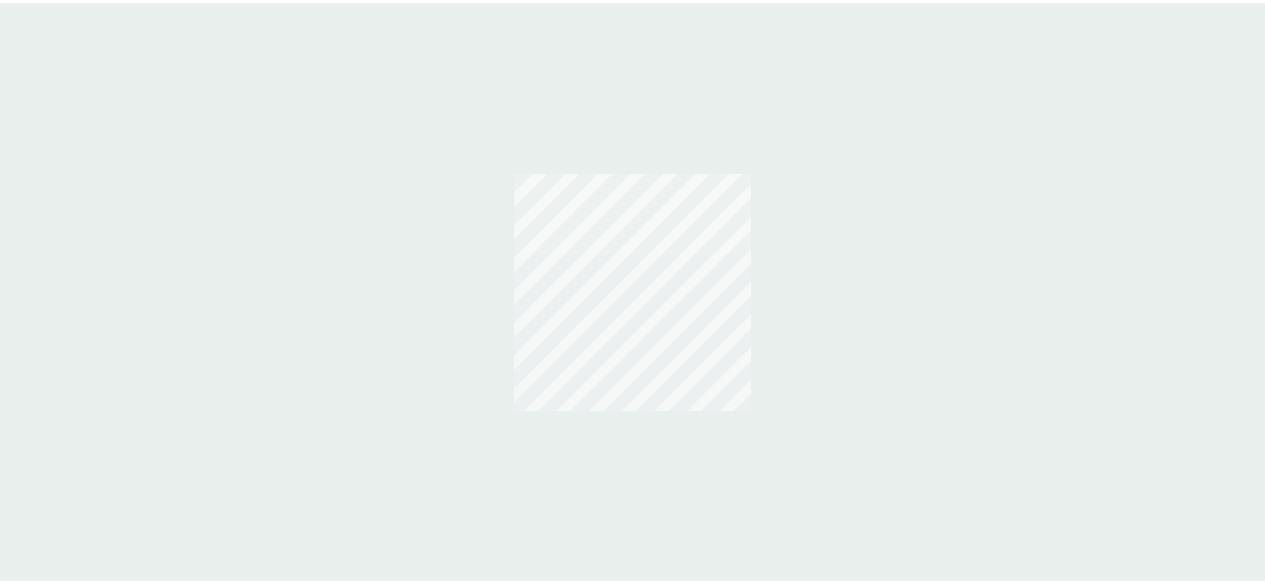 scroll, scrollTop: 0, scrollLeft: 0, axis: both 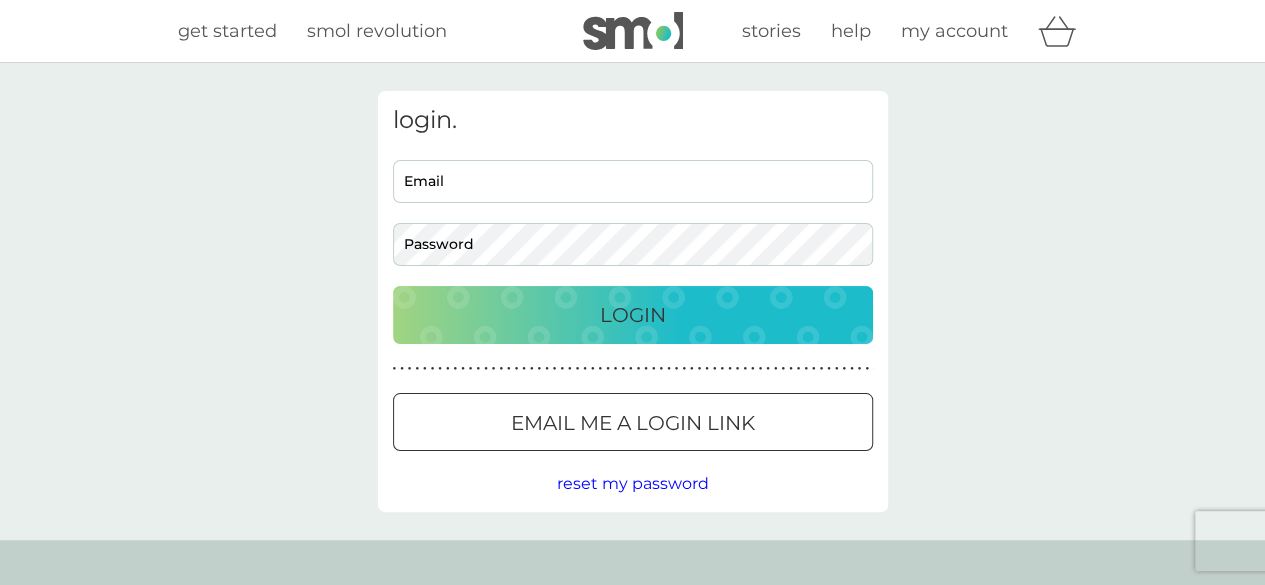 type on "[EMAIL_ADDRESS][DOMAIN_NAME]" 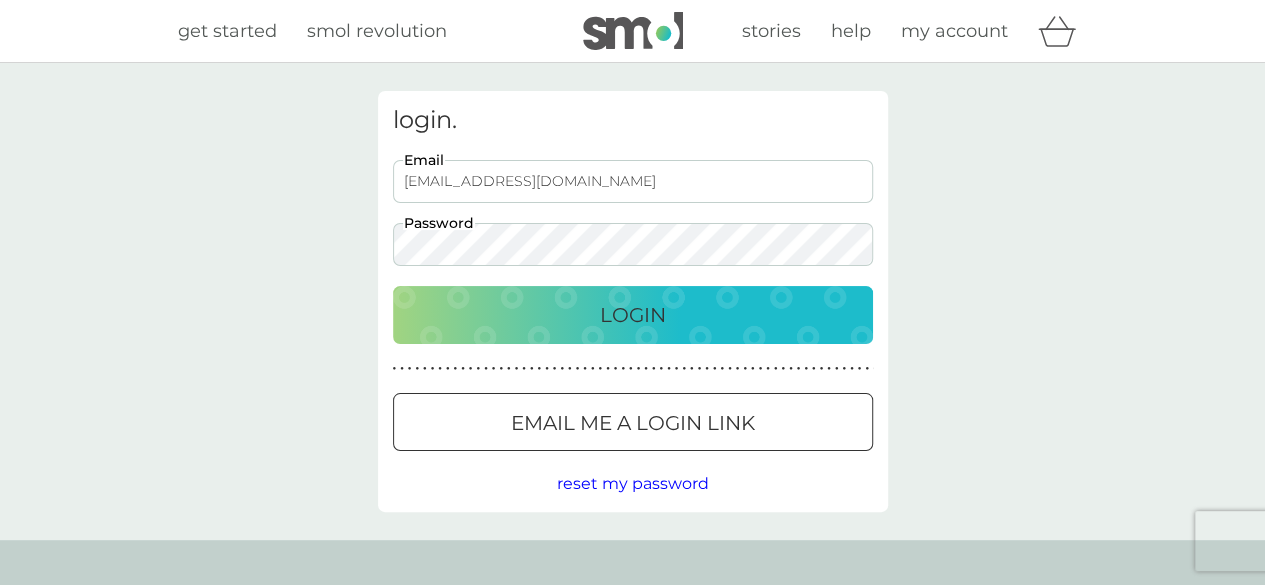 click on "Login" at bounding box center (633, 315) 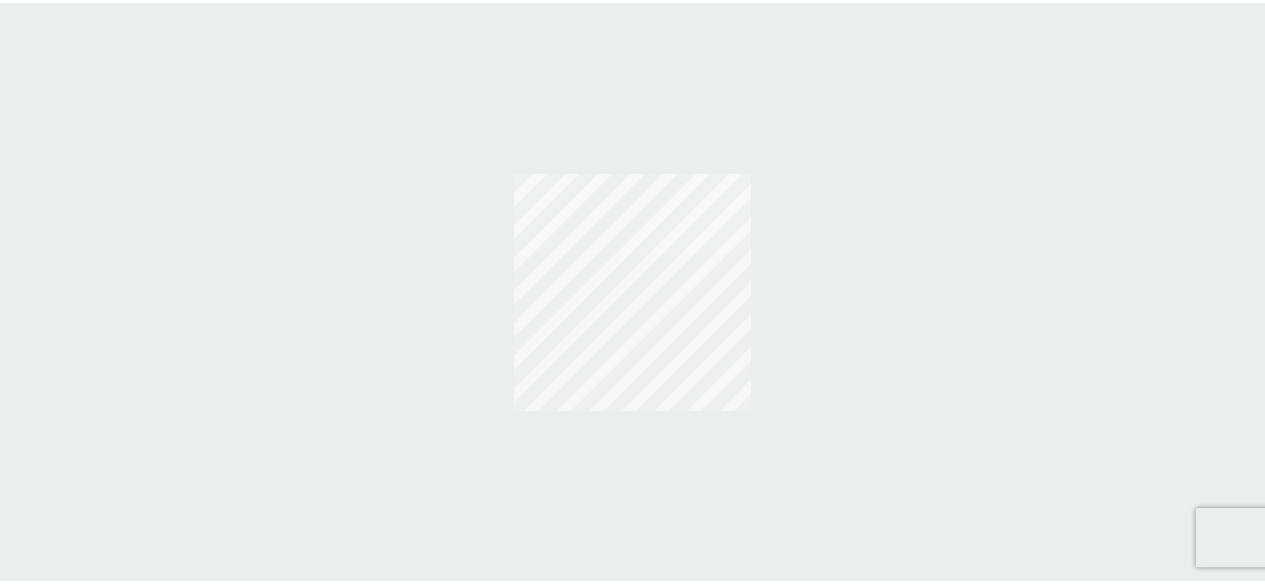scroll, scrollTop: 0, scrollLeft: 0, axis: both 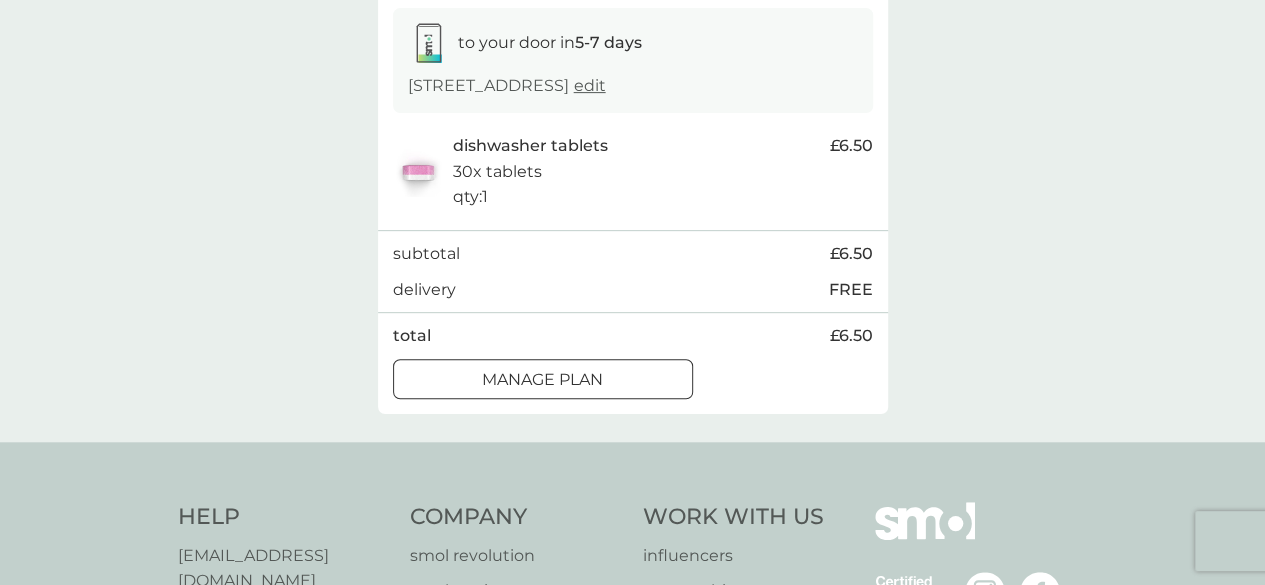 click on "Manage plan" at bounding box center [542, 380] 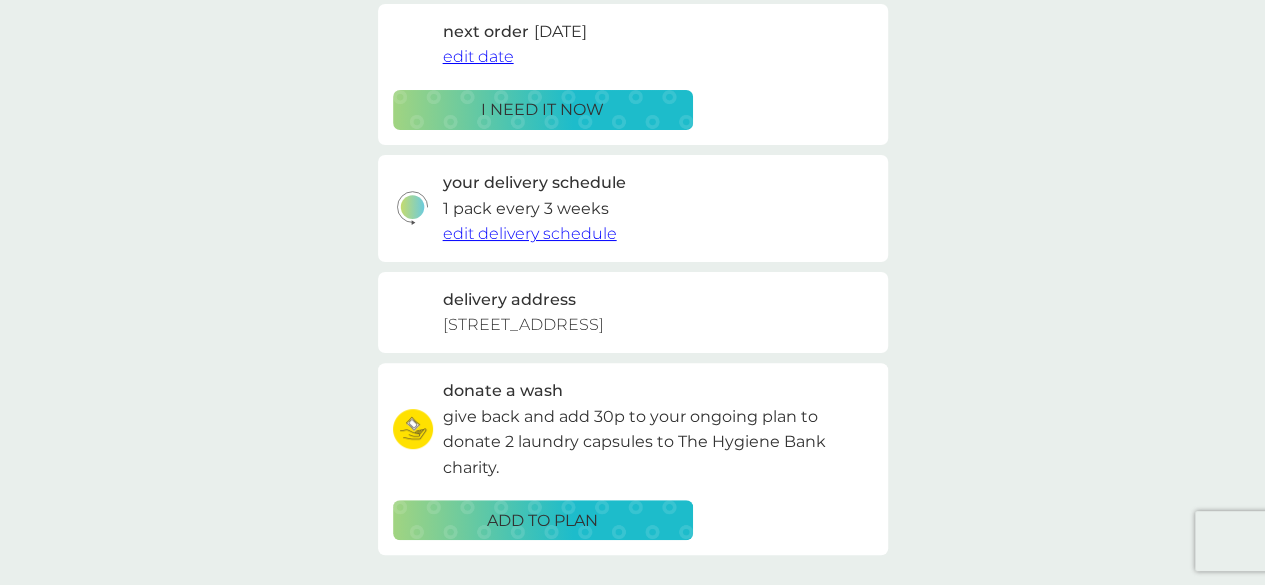 scroll, scrollTop: 0, scrollLeft: 0, axis: both 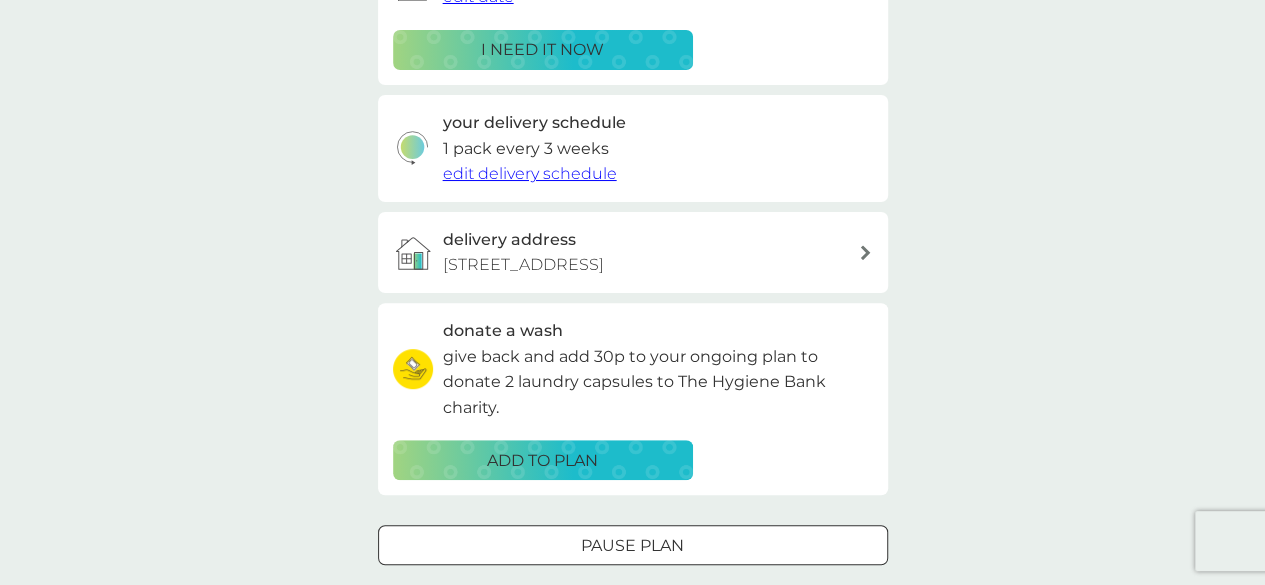 click on "edit delivery schedule" at bounding box center (530, 173) 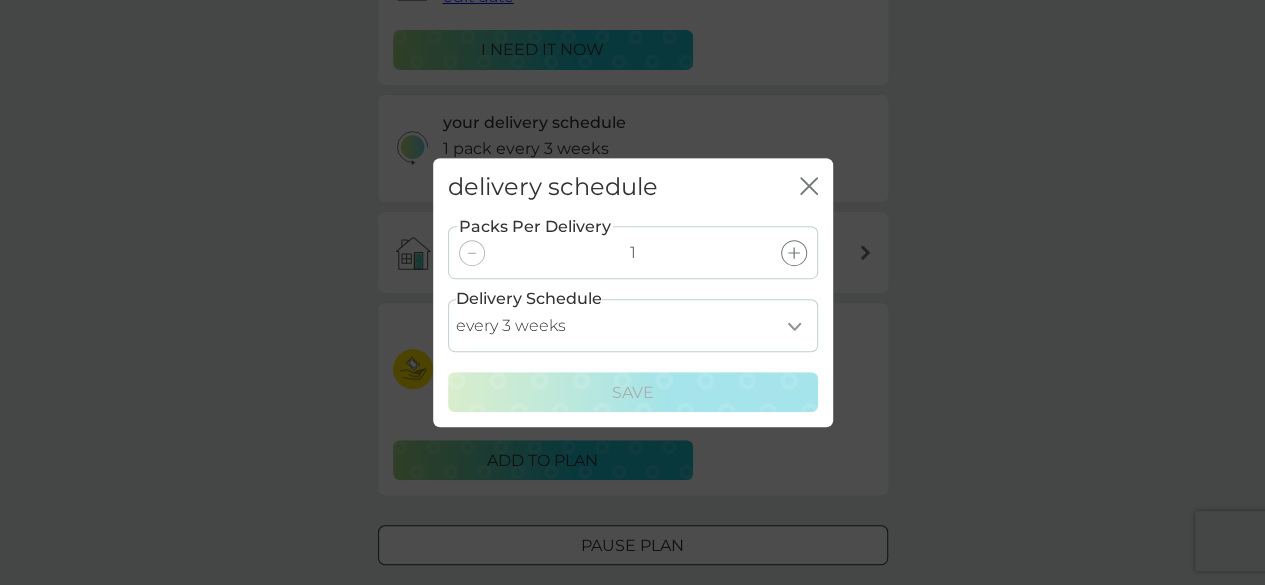 click on "every 1 week every 2 weeks every 3 weeks every 4 weeks every 5 weeks every 6 weeks every 7 weeks every 8 weeks every 9 weeks every 10 weeks every 11 weeks every 12 weeks every 13 weeks every 14 weeks every 15 weeks every 16 weeks every 17 weeks" at bounding box center [633, 325] 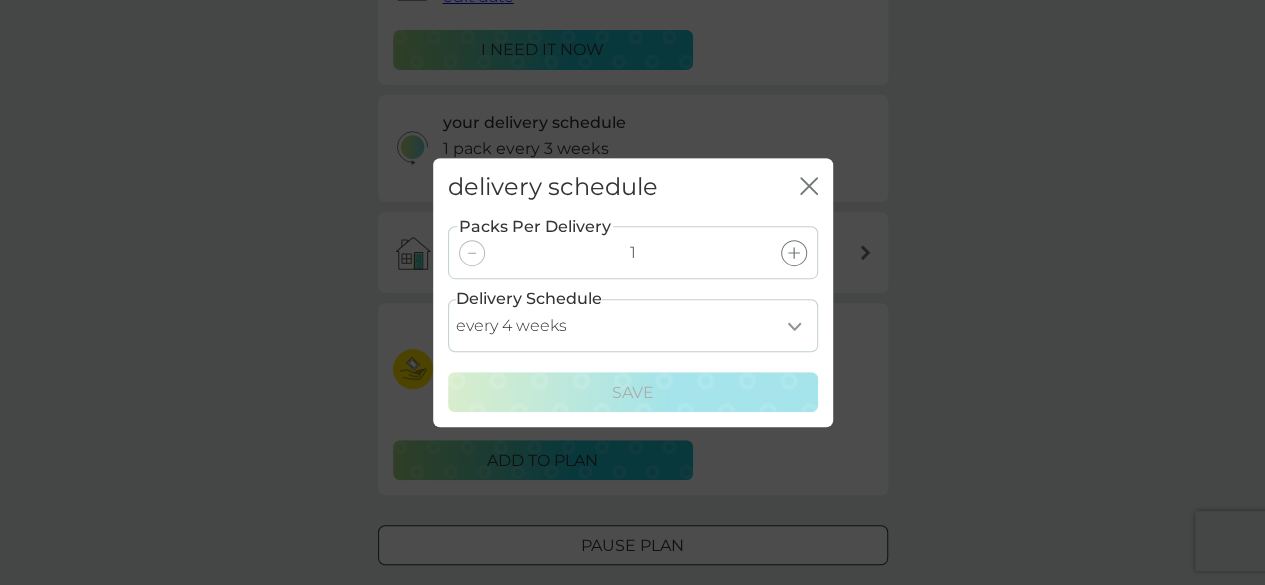 click on "every 1 week every 2 weeks every 3 weeks every 4 weeks every 5 weeks every 6 weeks every 7 weeks every 8 weeks every 9 weeks every 10 weeks every 11 weeks every 12 weeks every 13 weeks every 14 weeks every 15 weeks every 16 weeks every 17 weeks" at bounding box center (633, 325) 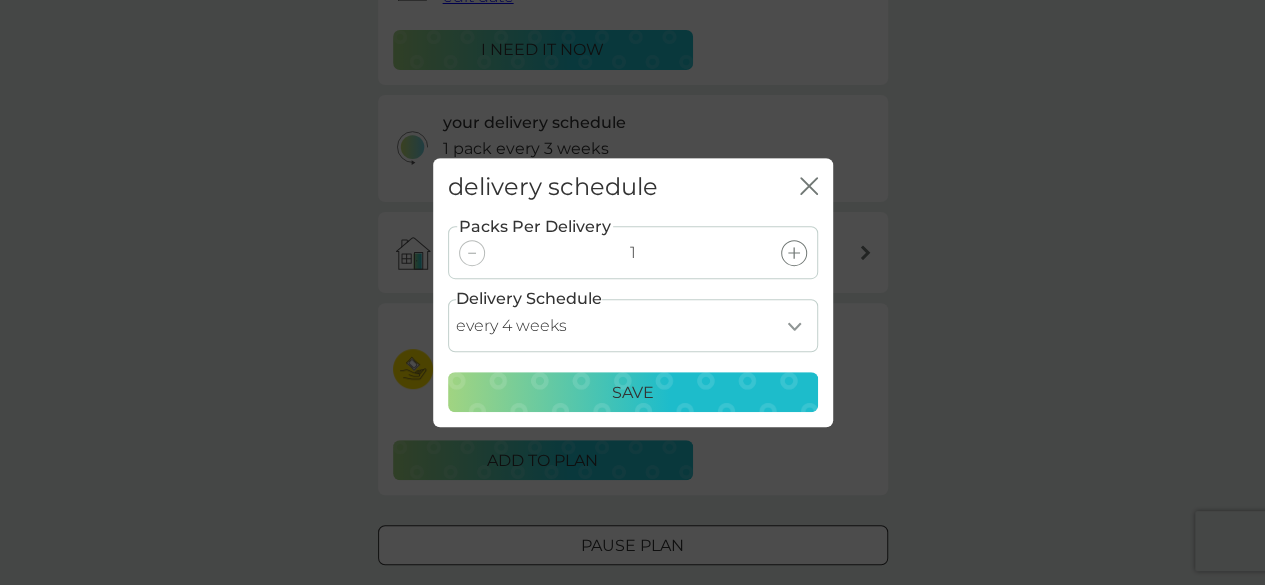 click on "Save" at bounding box center (633, 393) 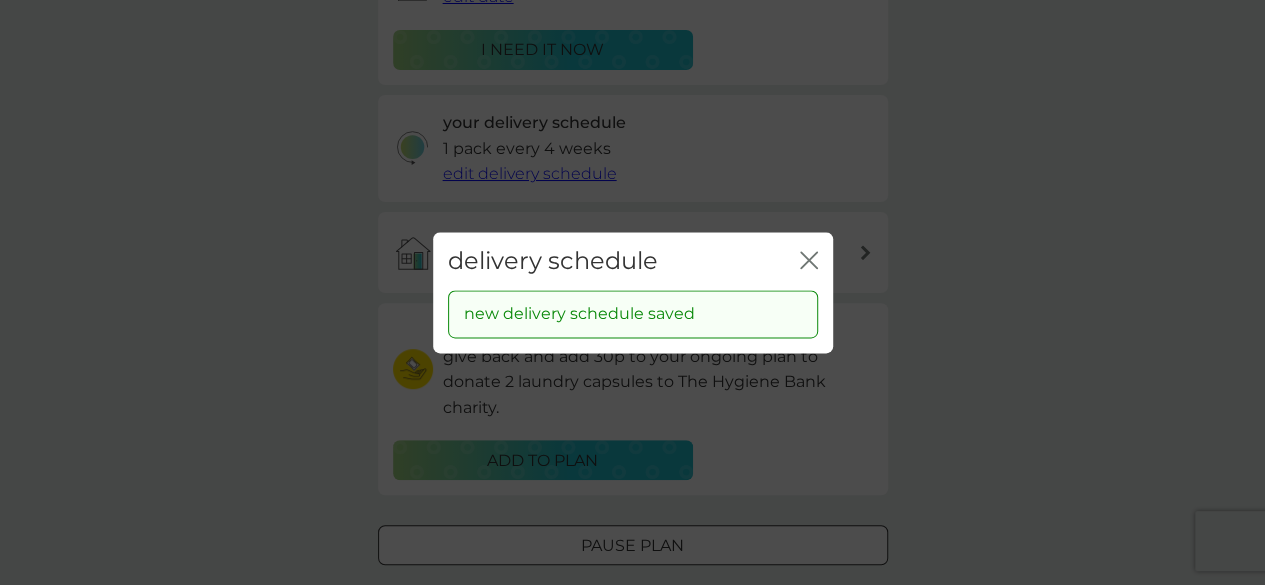 click on "close" 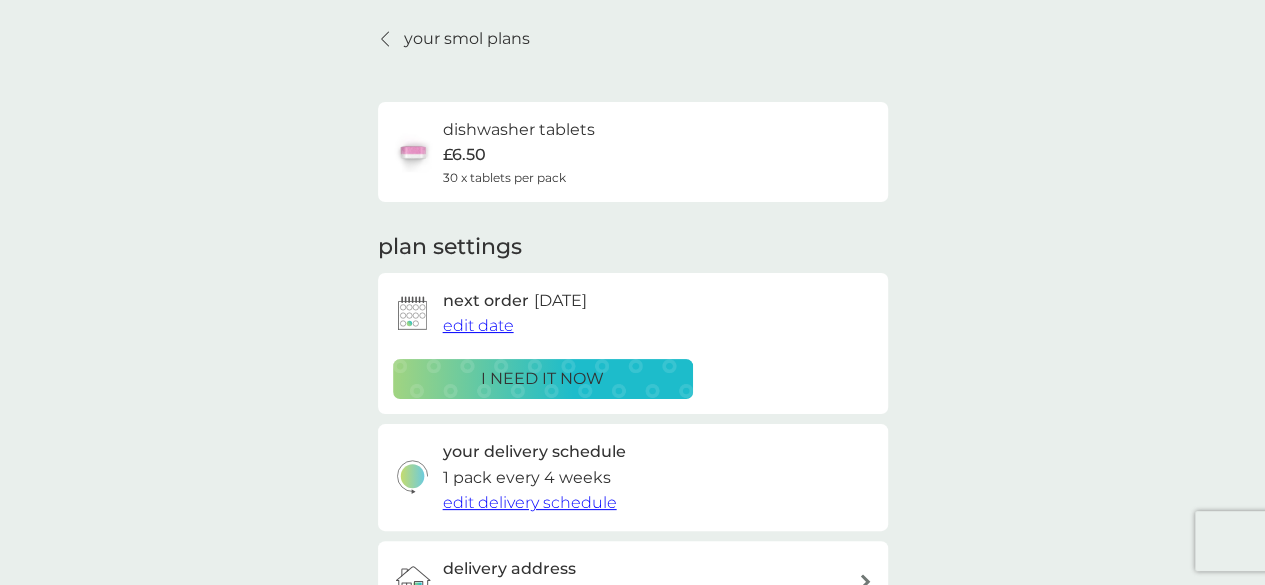 scroll, scrollTop: 52, scrollLeft: 0, axis: vertical 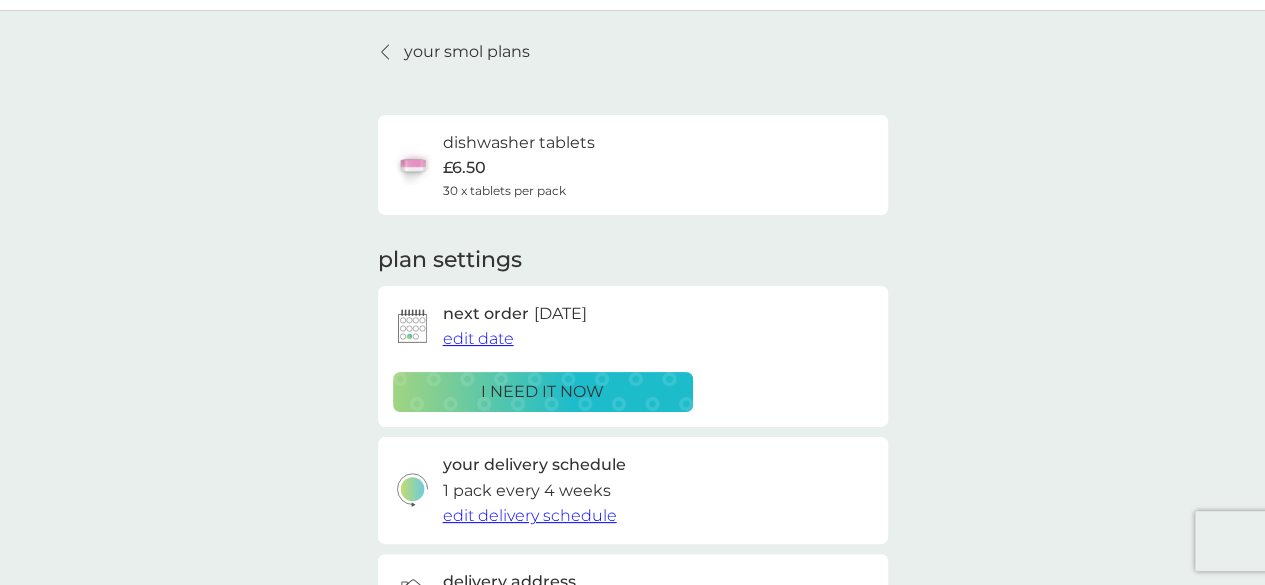 click on "edit date" at bounding box center [478, 338] 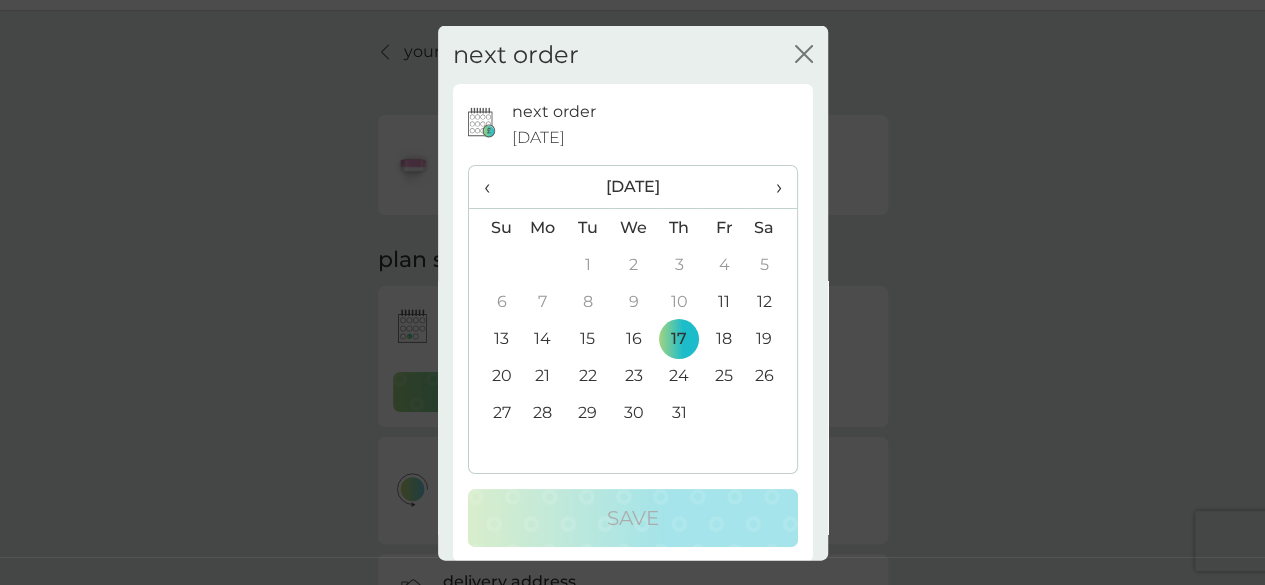 click on "›" at bounding box center (771, 187) 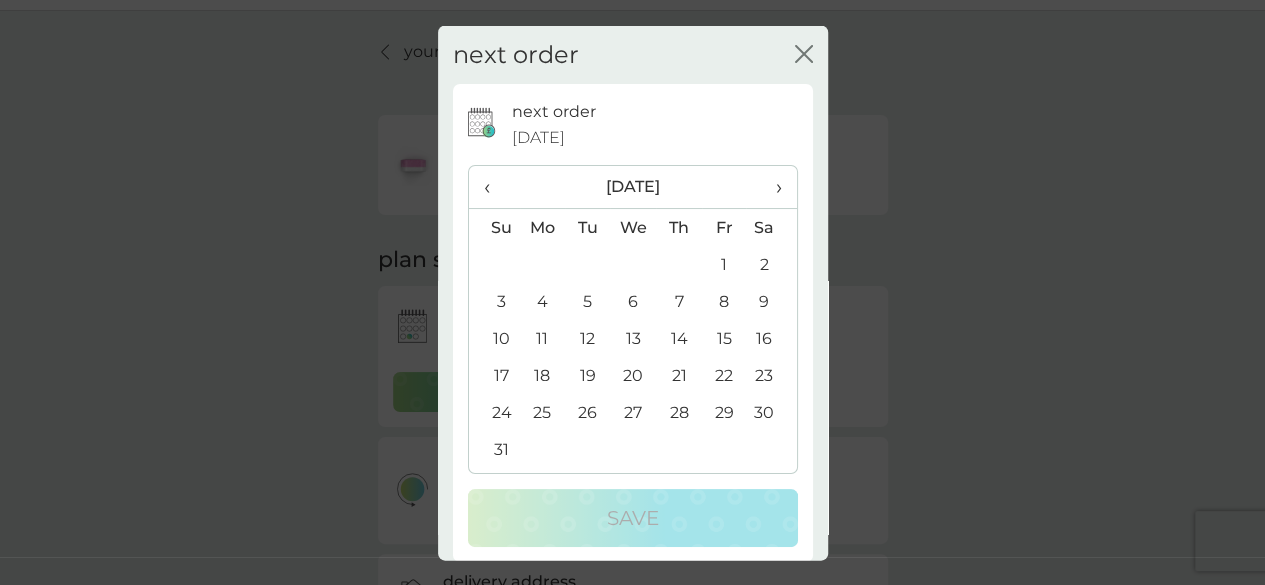 click on "7" at bounding box center (678, 301) 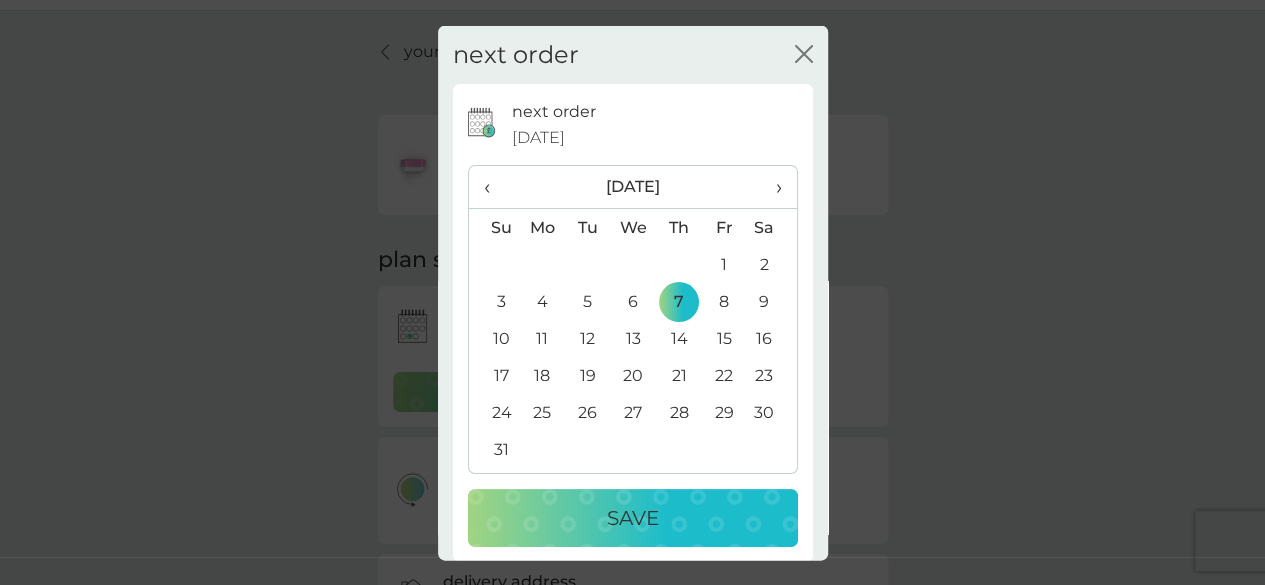 click on "Save" at bounding box center (633, 518) 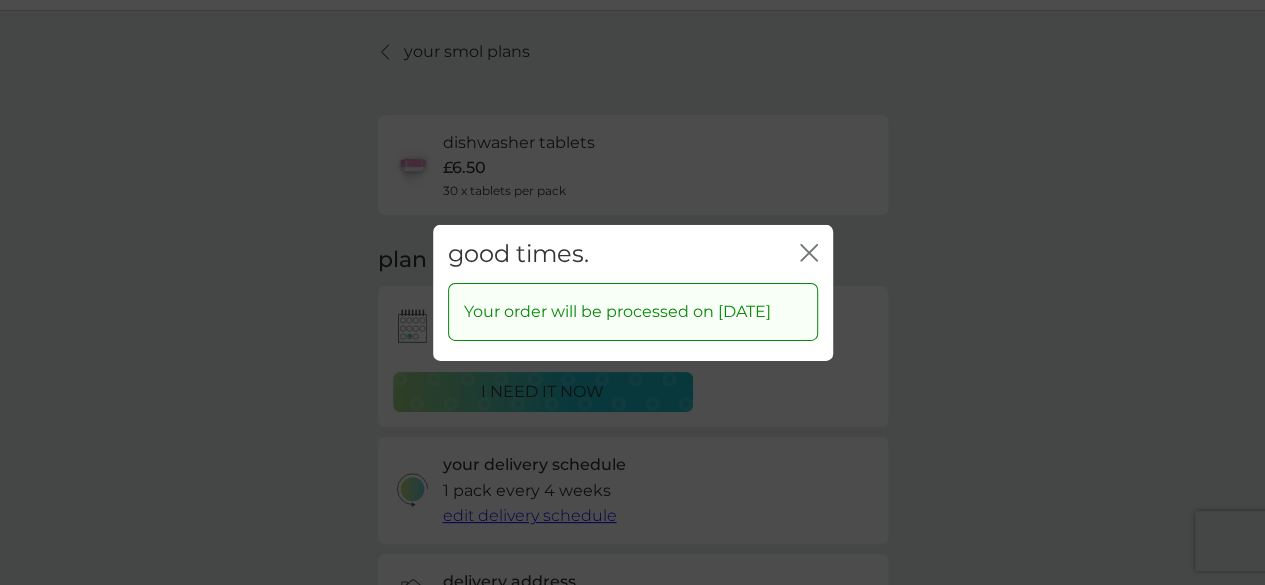 click on "close" 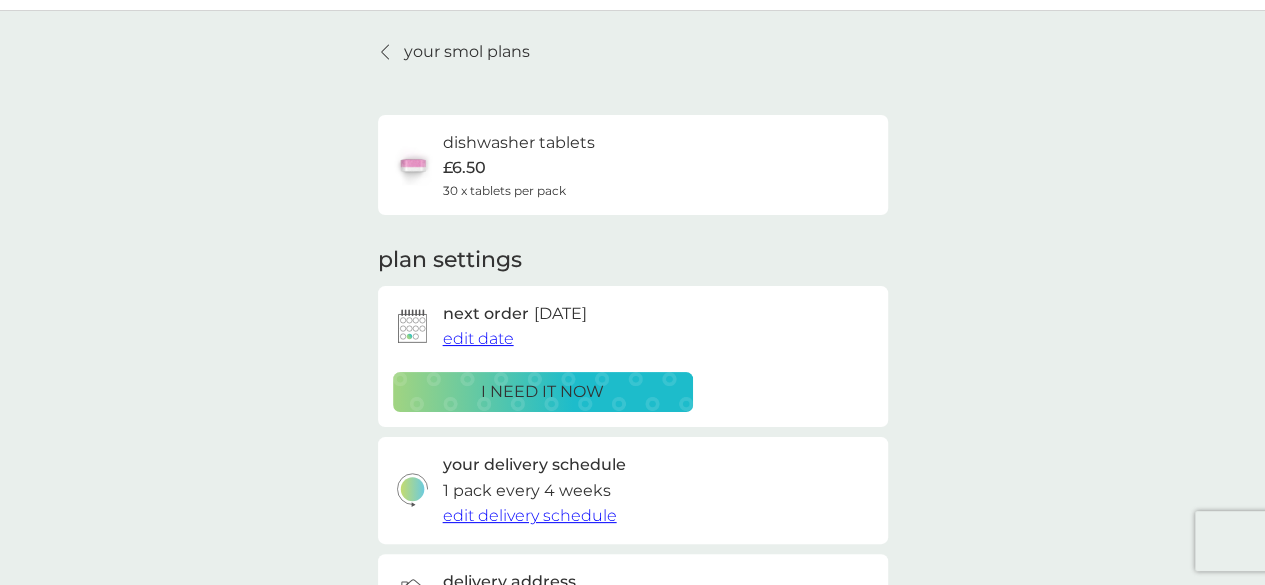 click 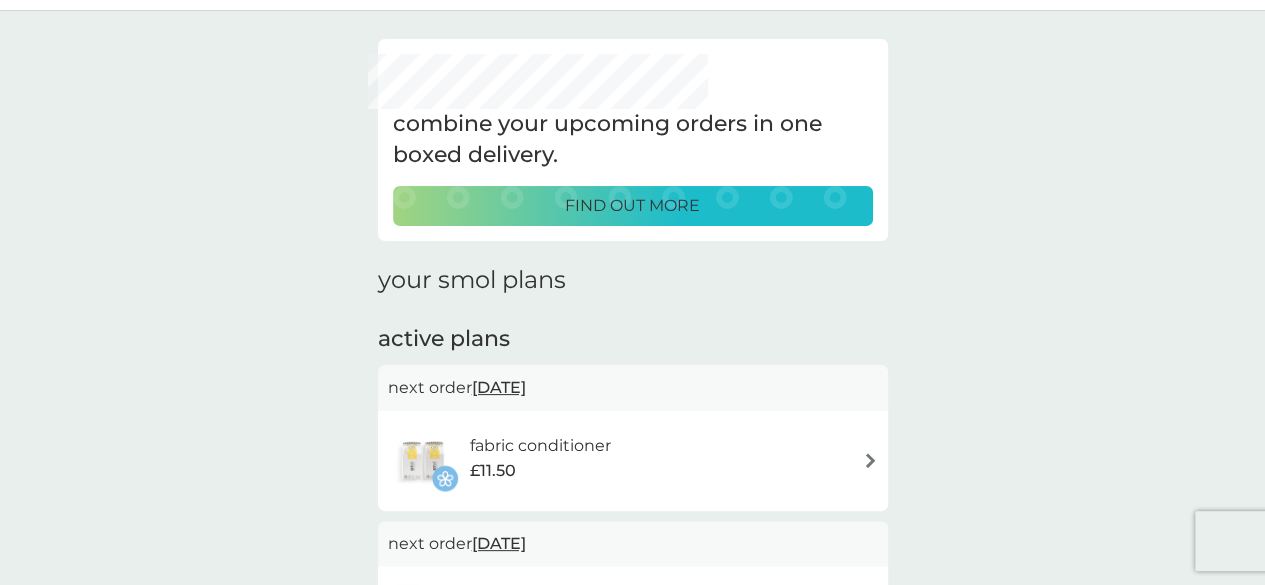 scroll, scrollTop: 0, scrollLeft: 0, axis: both 